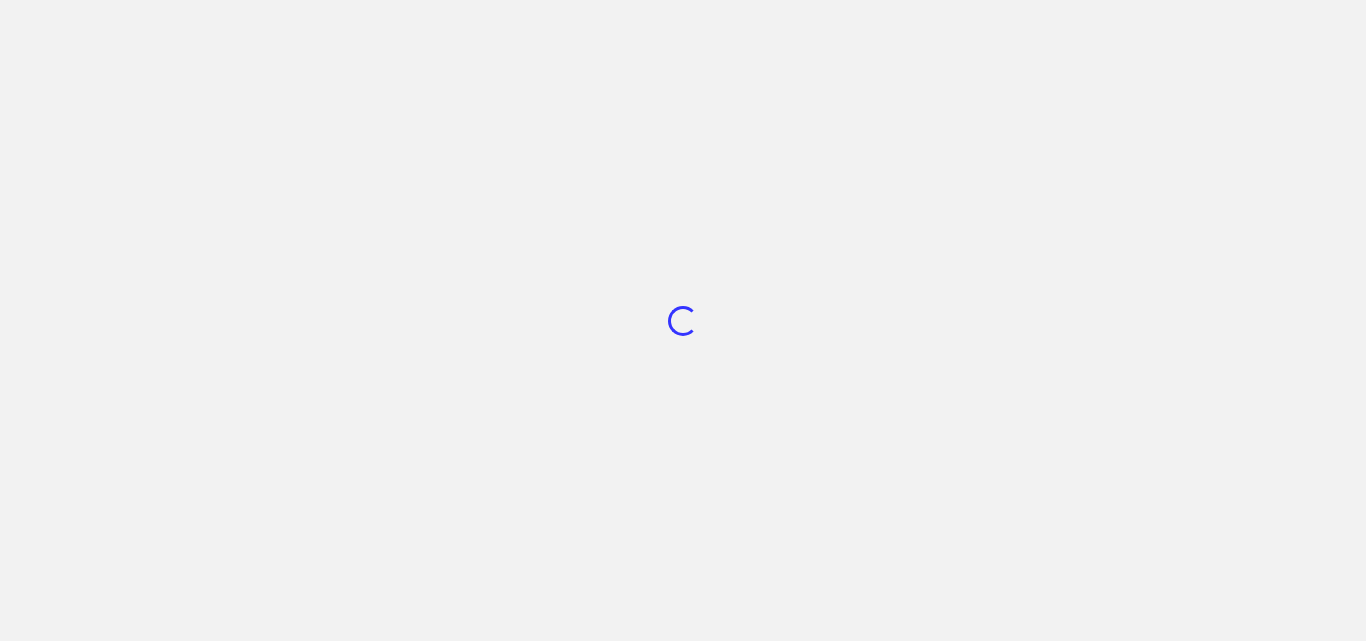 scroll, scrollTop: 0, scrollLeft: 0, axis: both 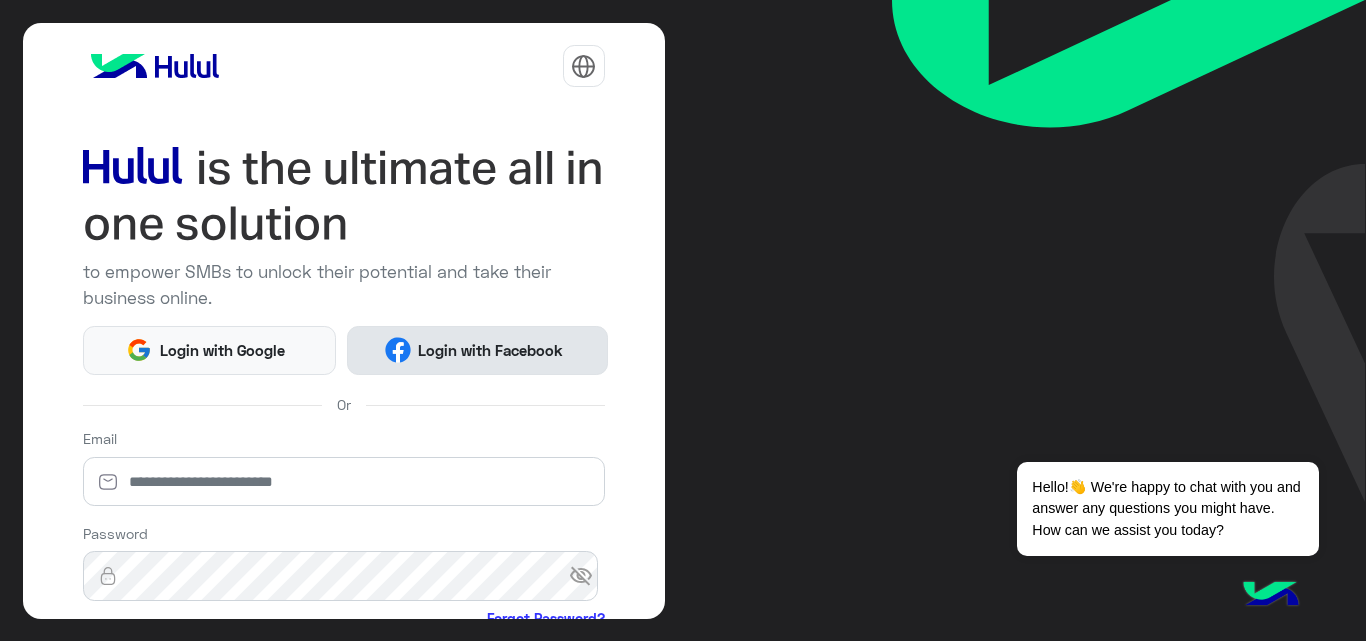 click on "Login with Facebook" 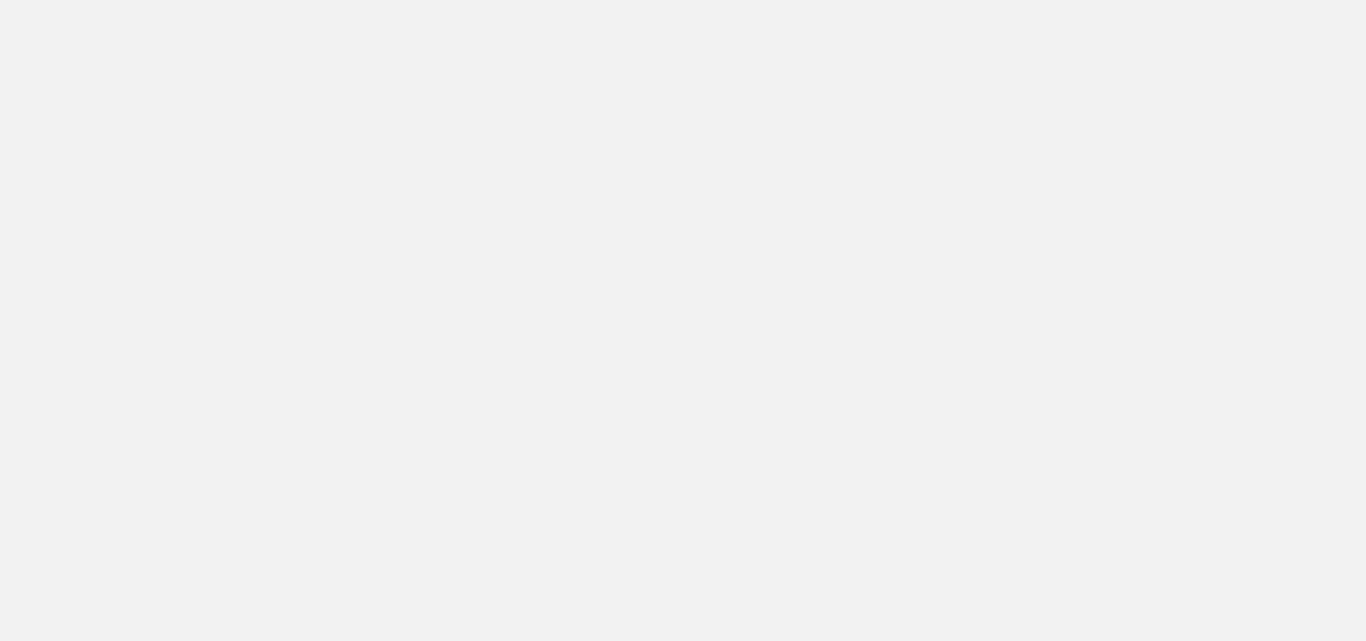 scroll, scrollTop: 0, scrollLeft: 0, axis: both 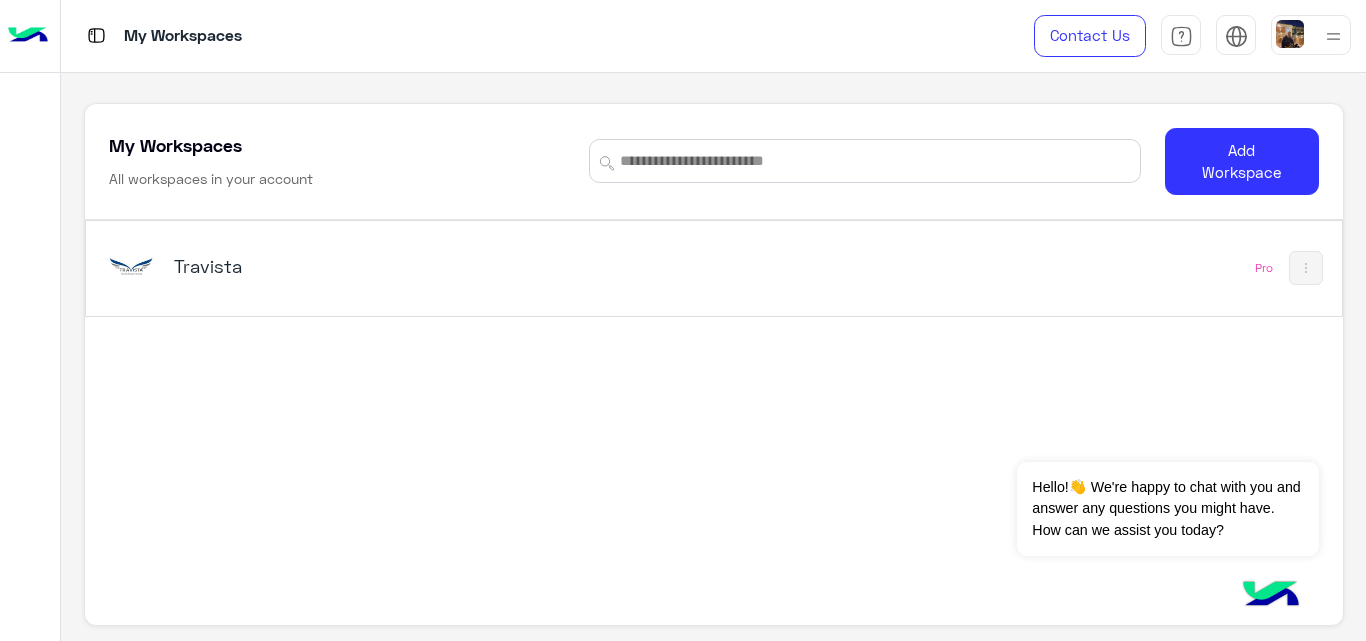 click 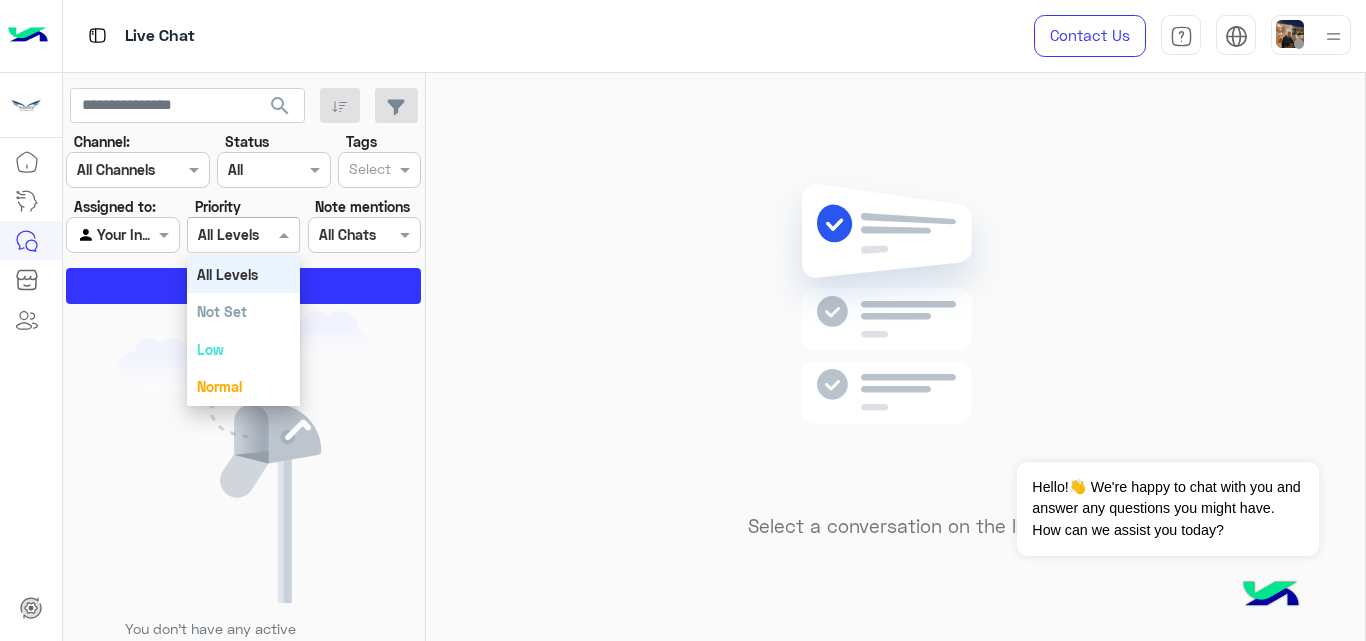click at bounding box center [221, 235] 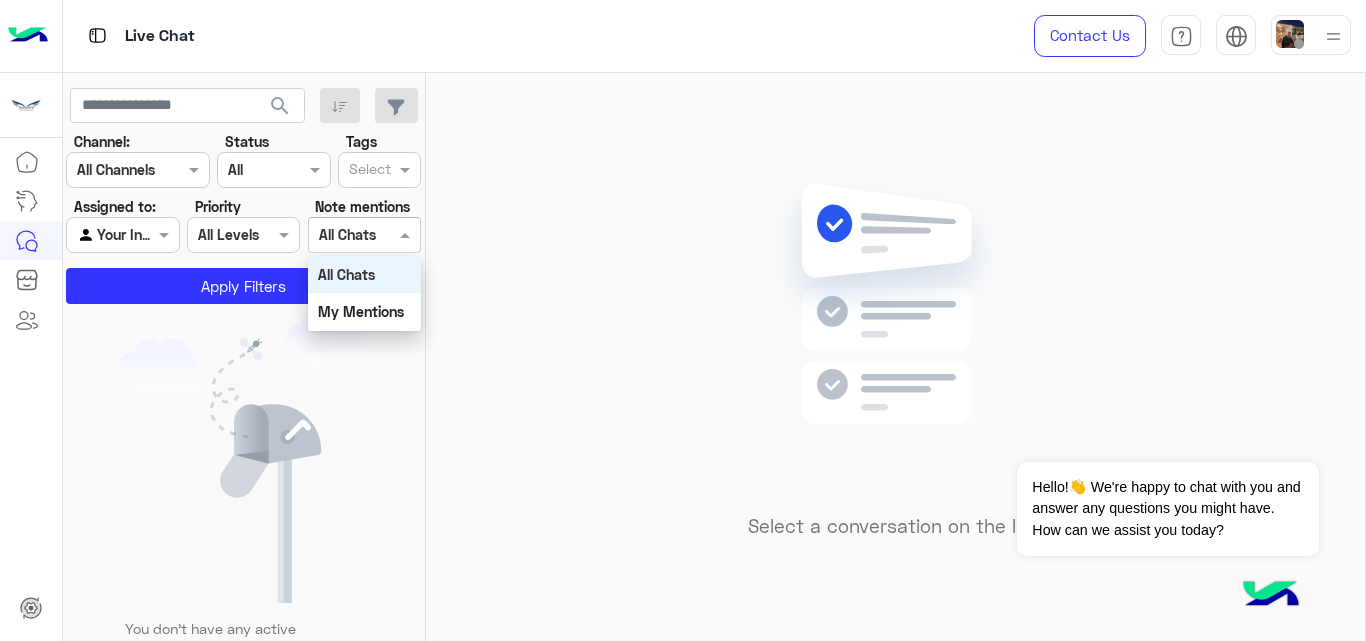 click at bounding box center [342, 235] 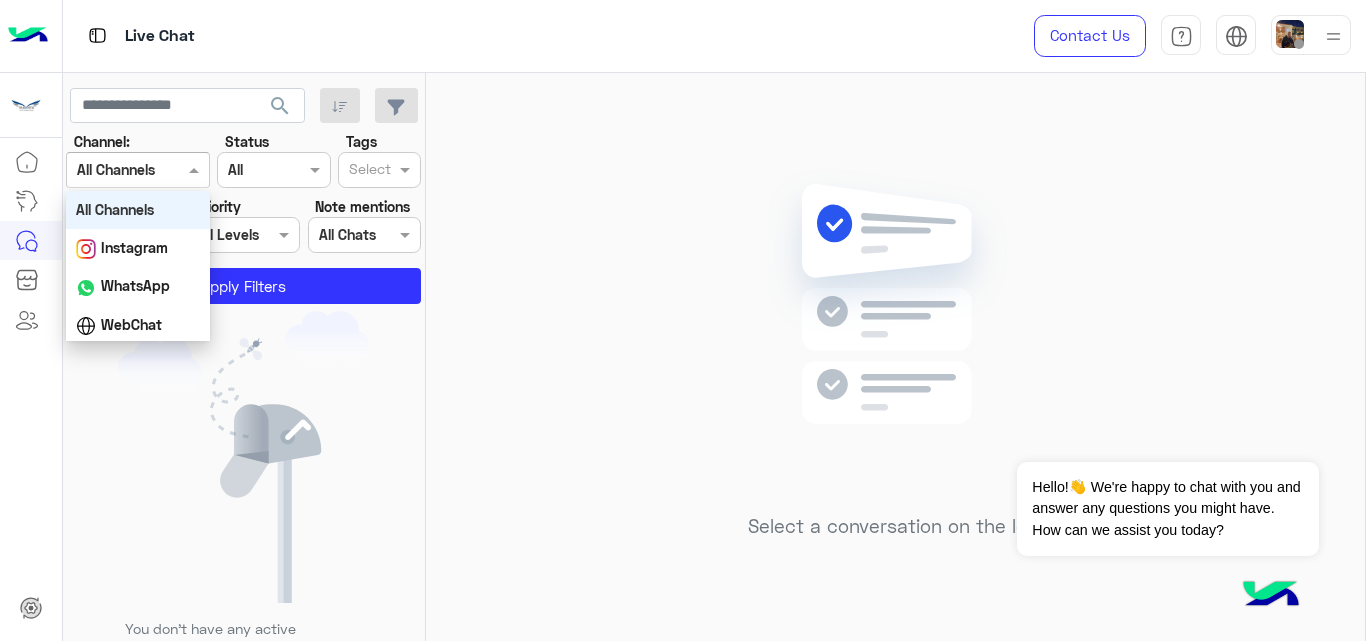 click at bounding box center (196, 169) 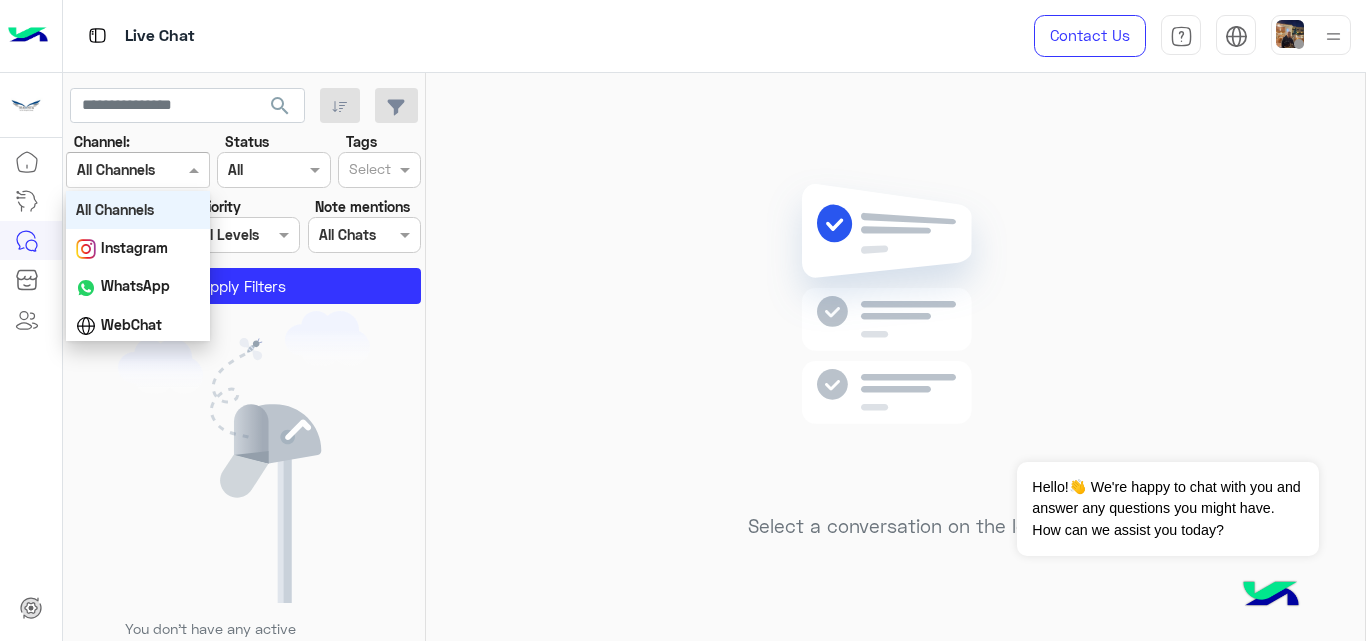 click on "All Channels" at bounding box center [138, 209] 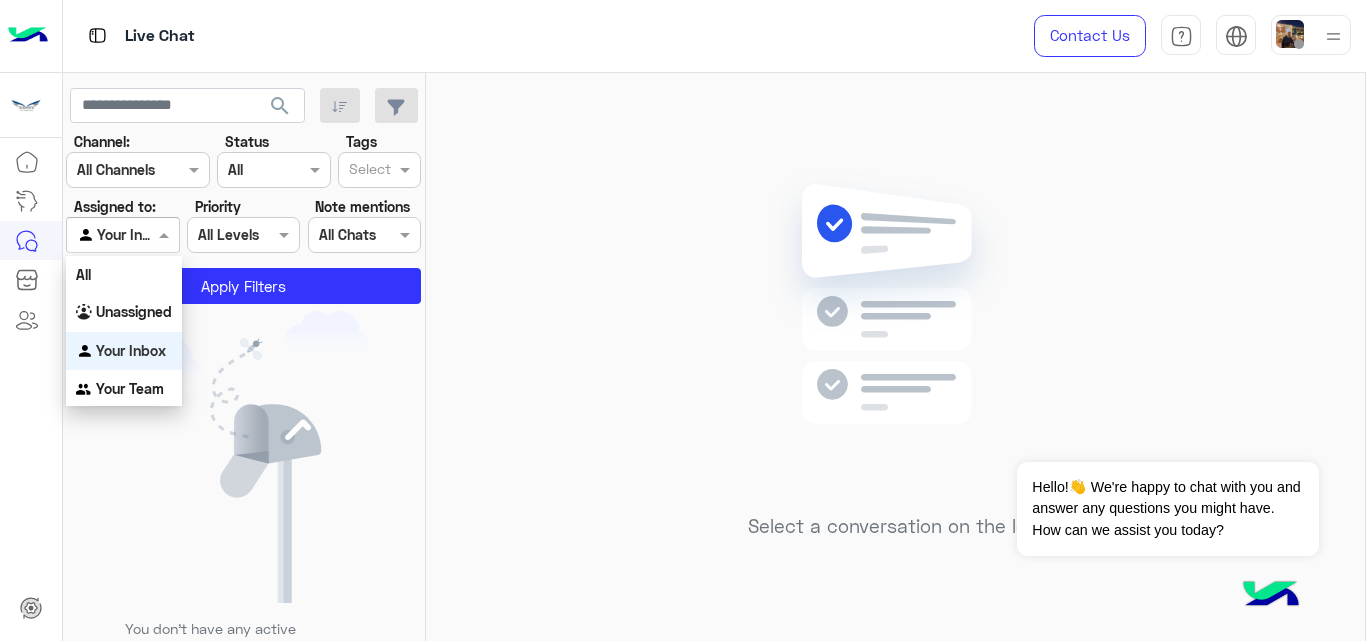 click at bounding box center [122, 234] 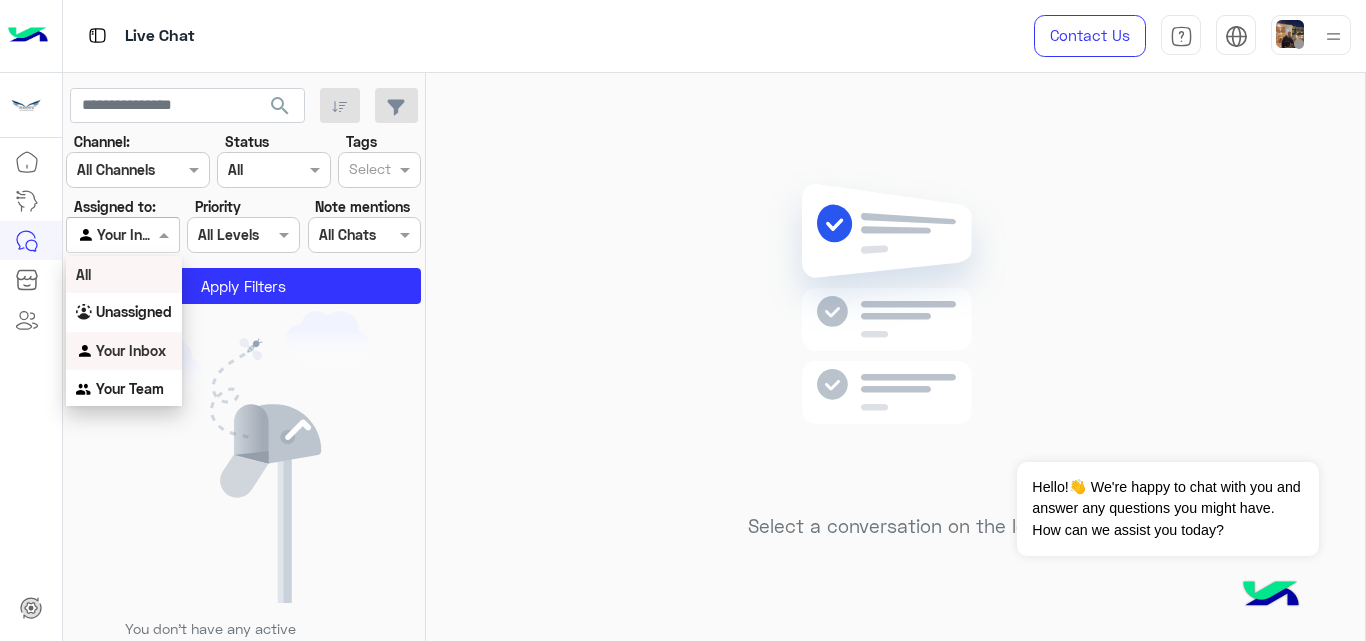 click on "All" at bounding box center (124, 274) 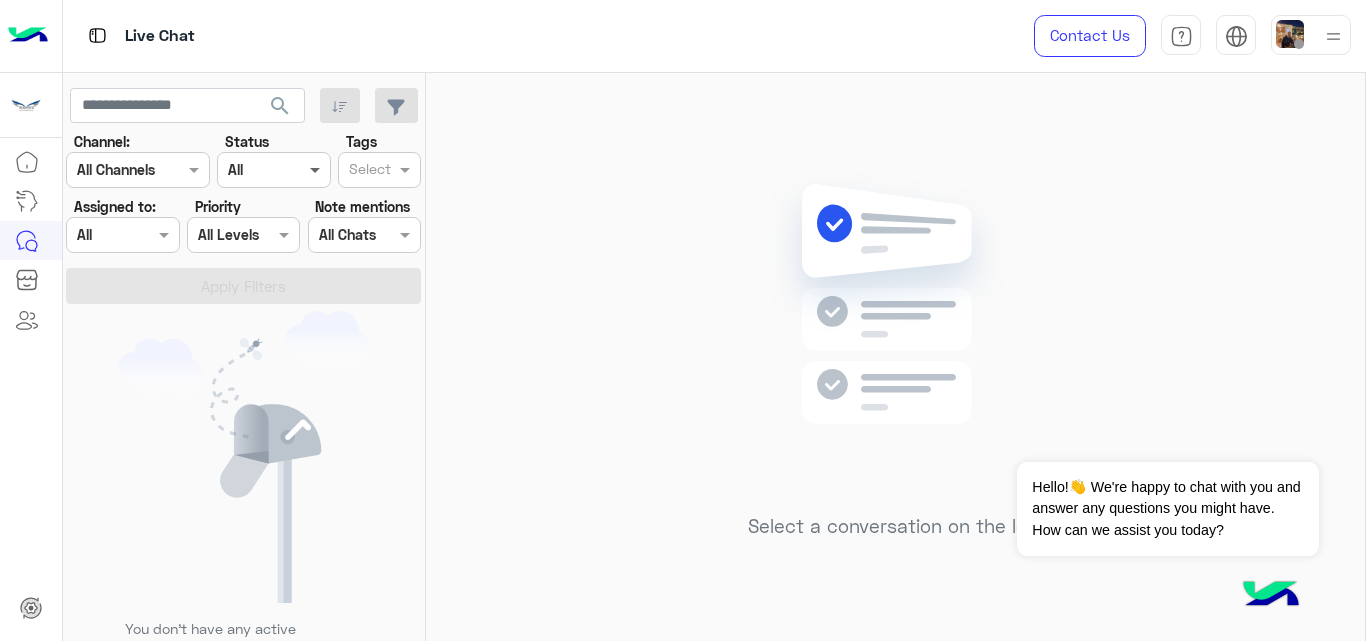 click at bounding box center [317, 169] 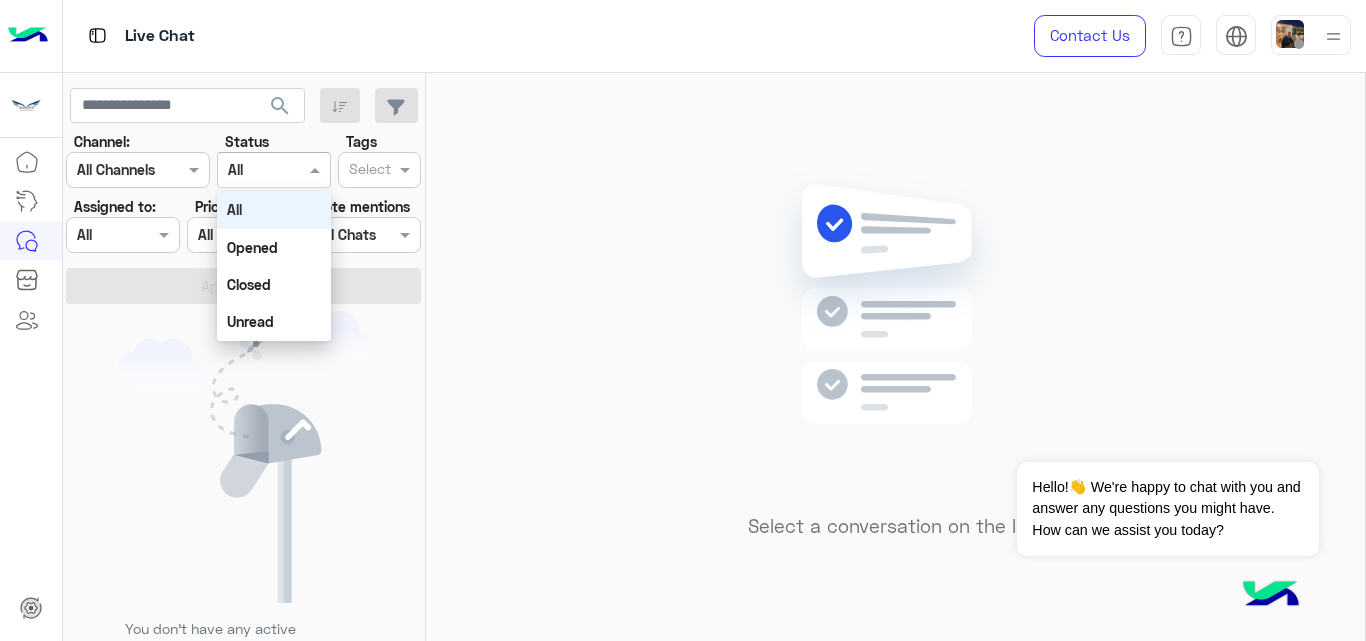 click on "All" at bounding box center [273, 209] 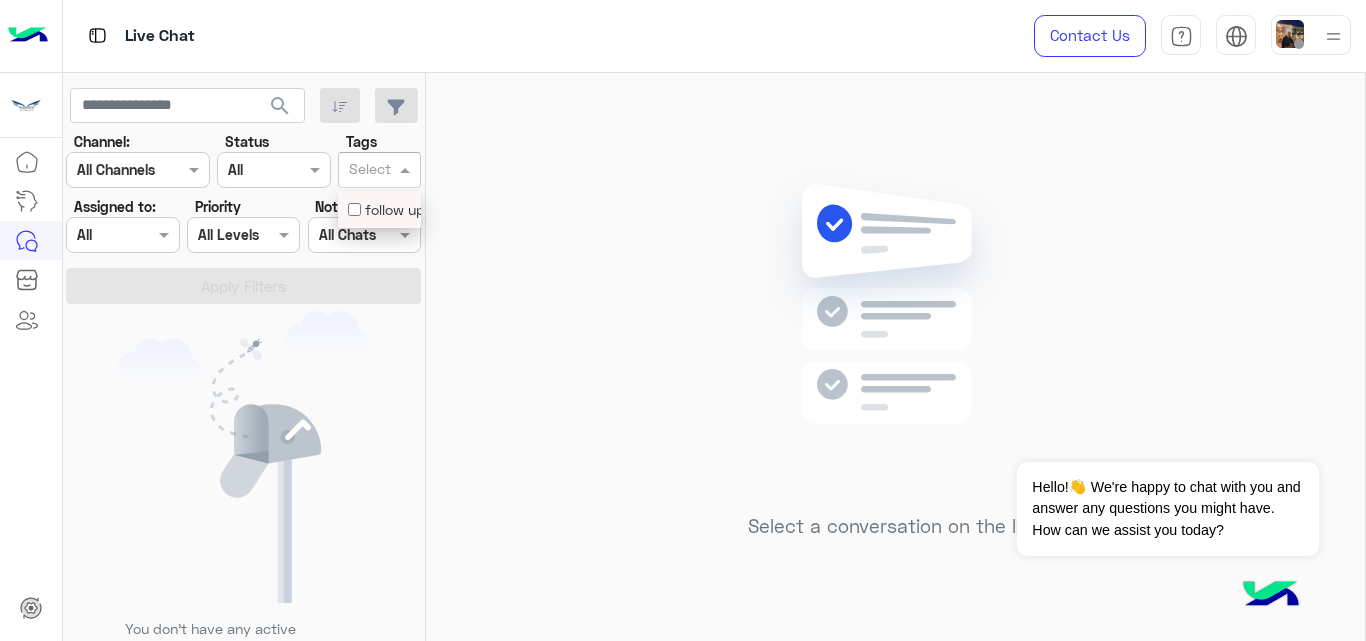 click at bounding box center (370, 171) 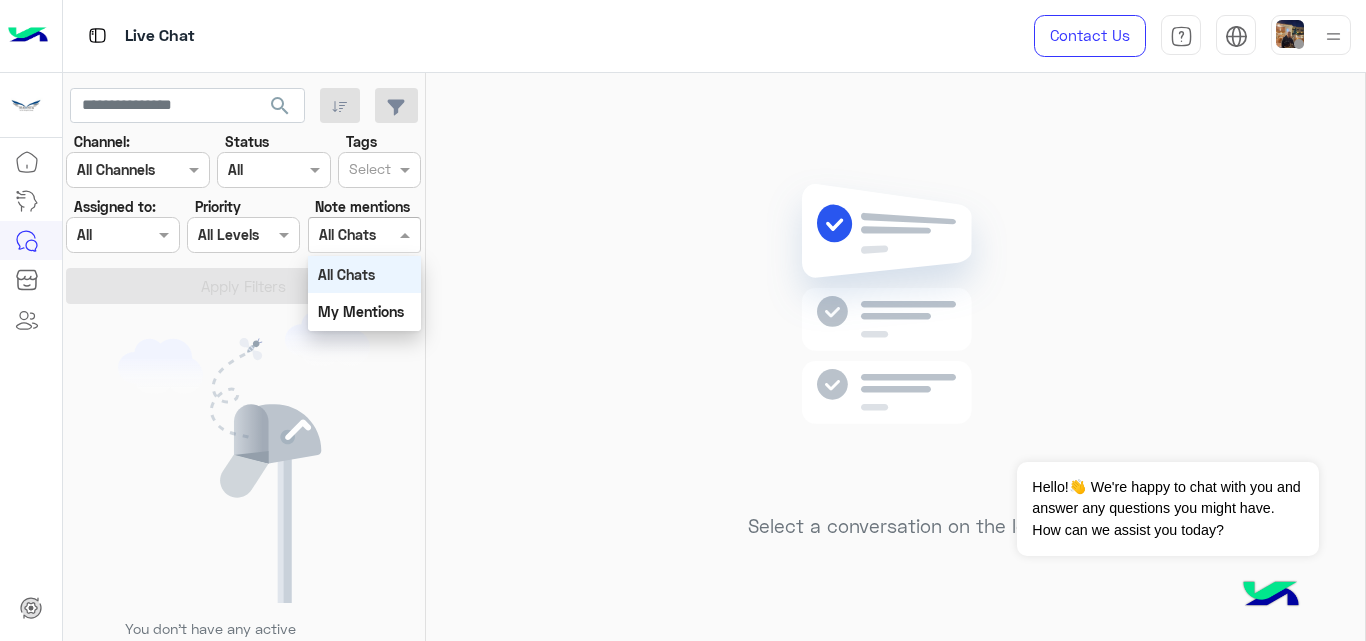 click at bounding box center [342, 235] 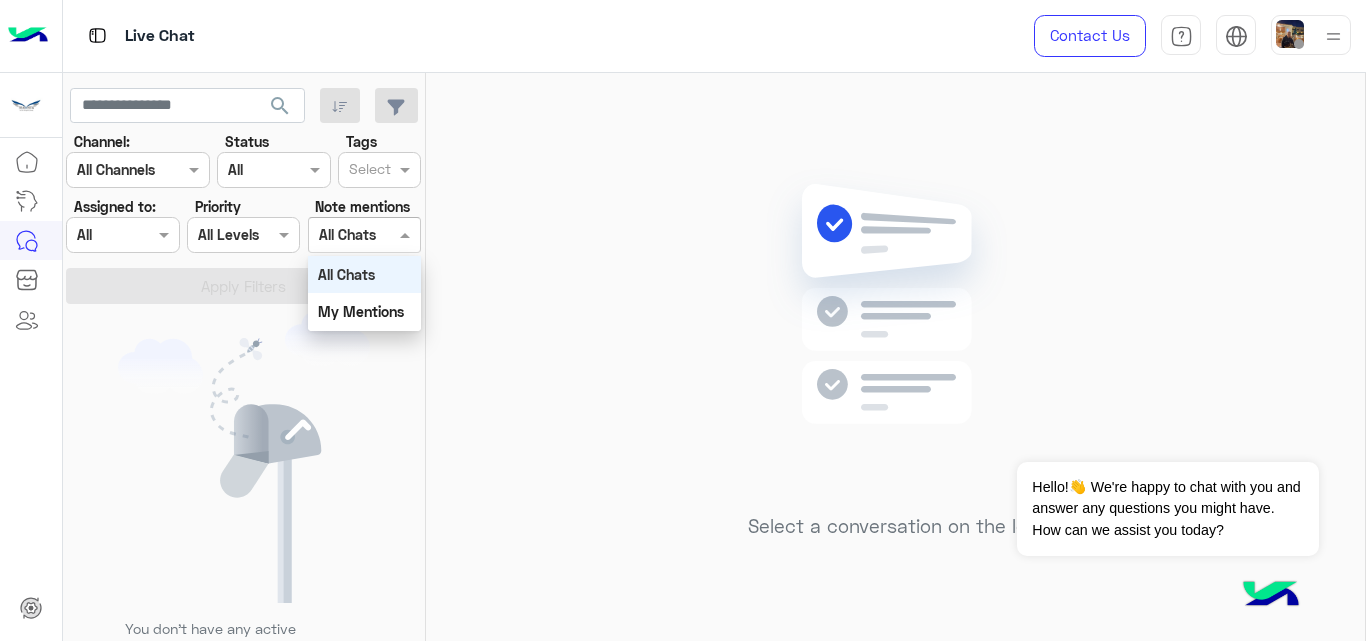 click on "All Chats" at bounding box center (346, 274) 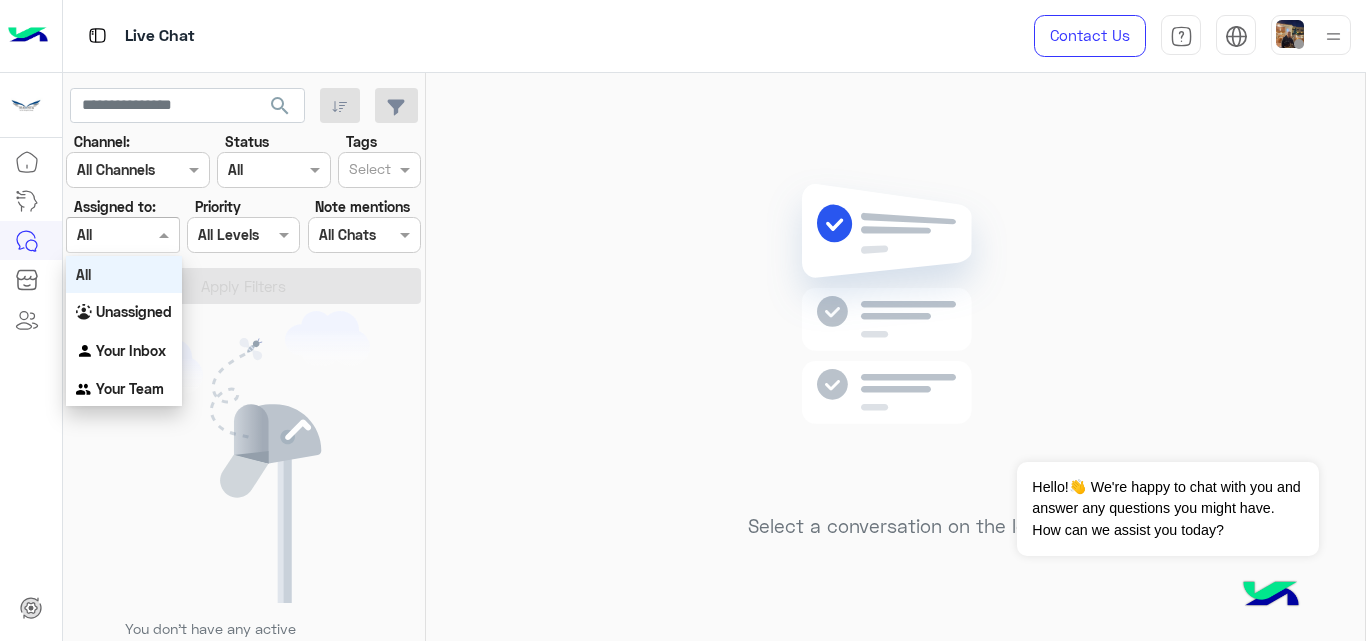 click at bounding box center [122, 234] 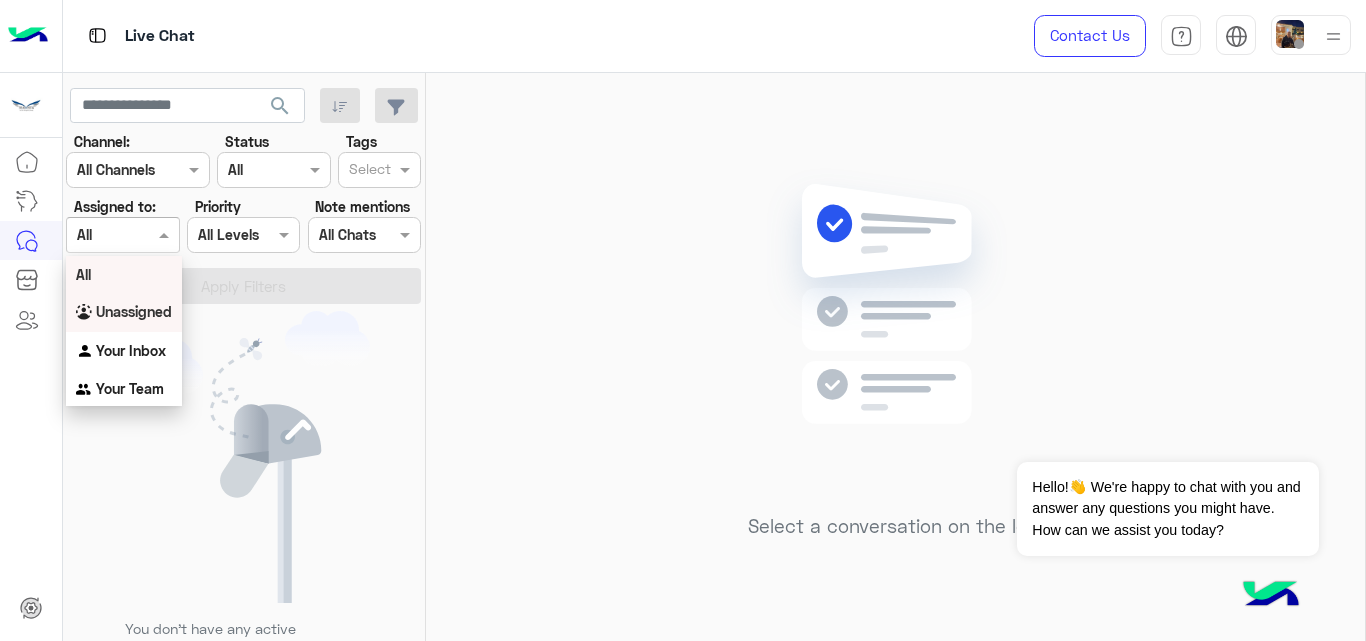 click on "Unassigned" at bounding box center [134, 311] 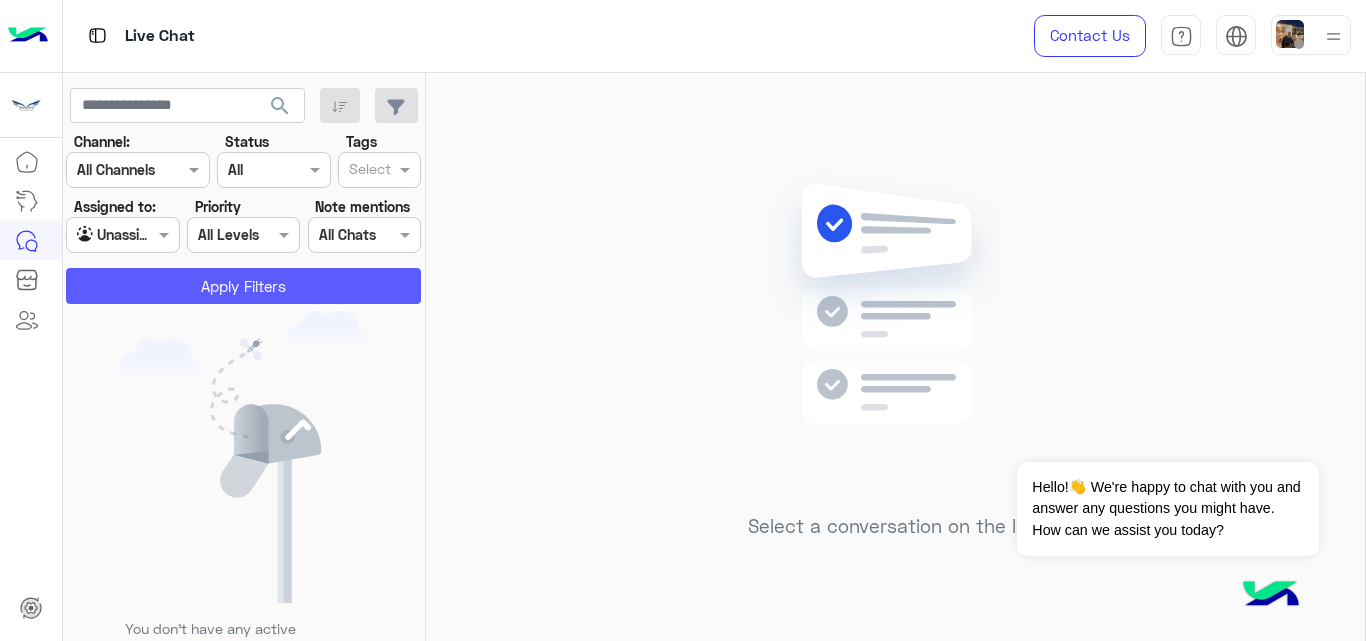 click on "Apply Filters" 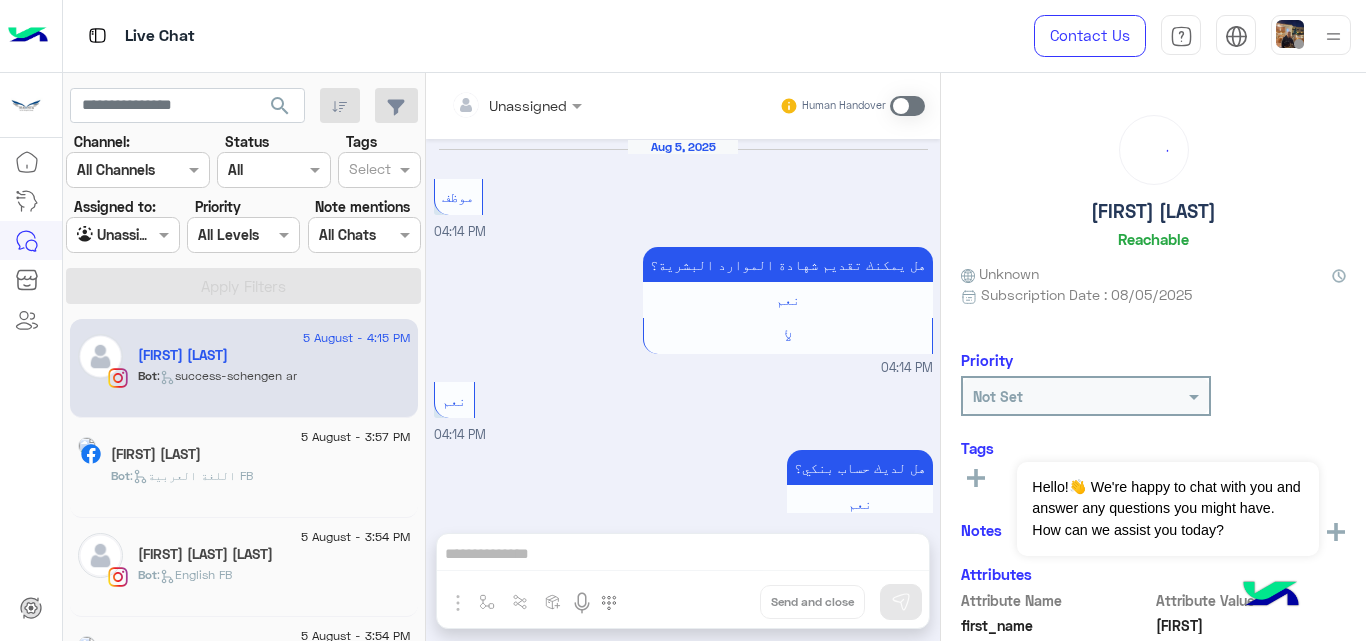 scroll, scrollTop: 762, scrollLeft: 0, axis: vertical 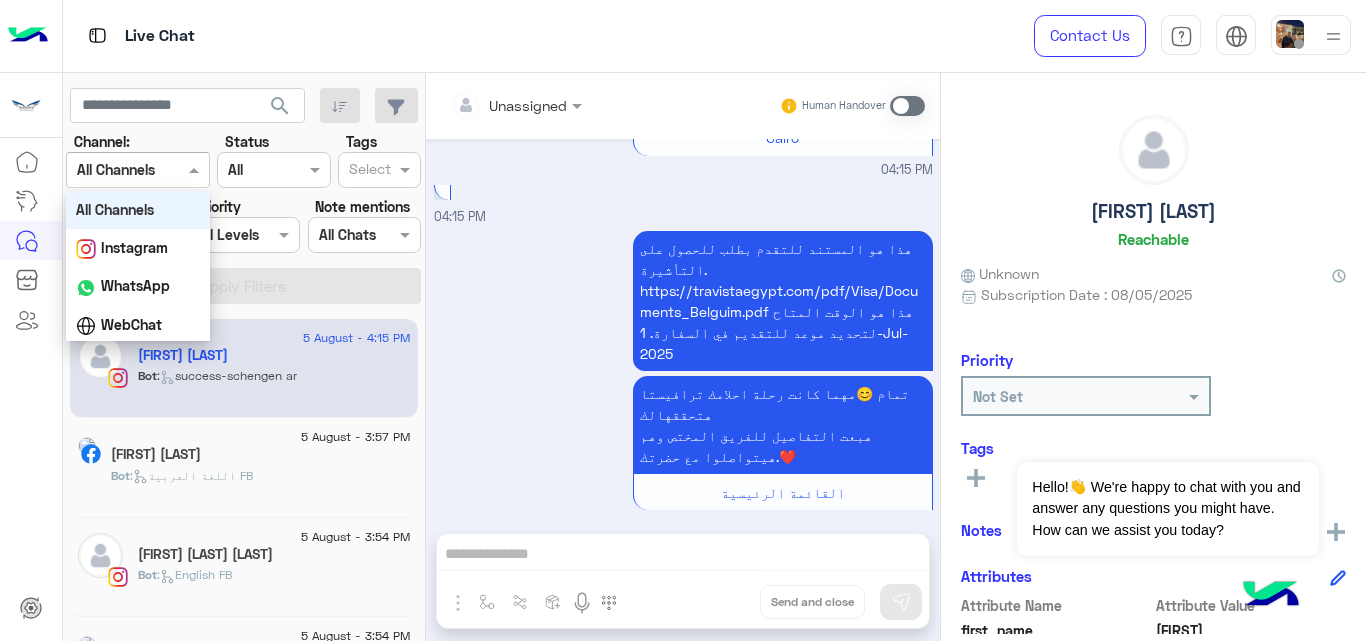 click at bounding box center (196, 169) 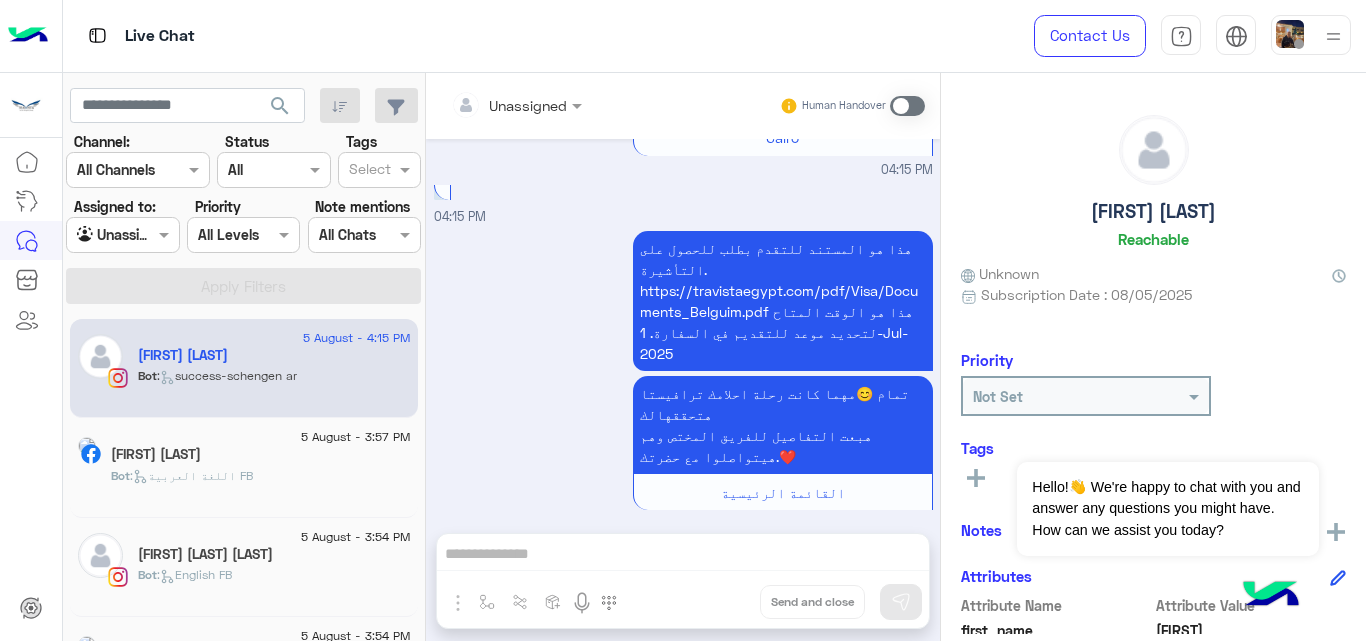 click on "04:15 PM" at bounding box center (683, 203) 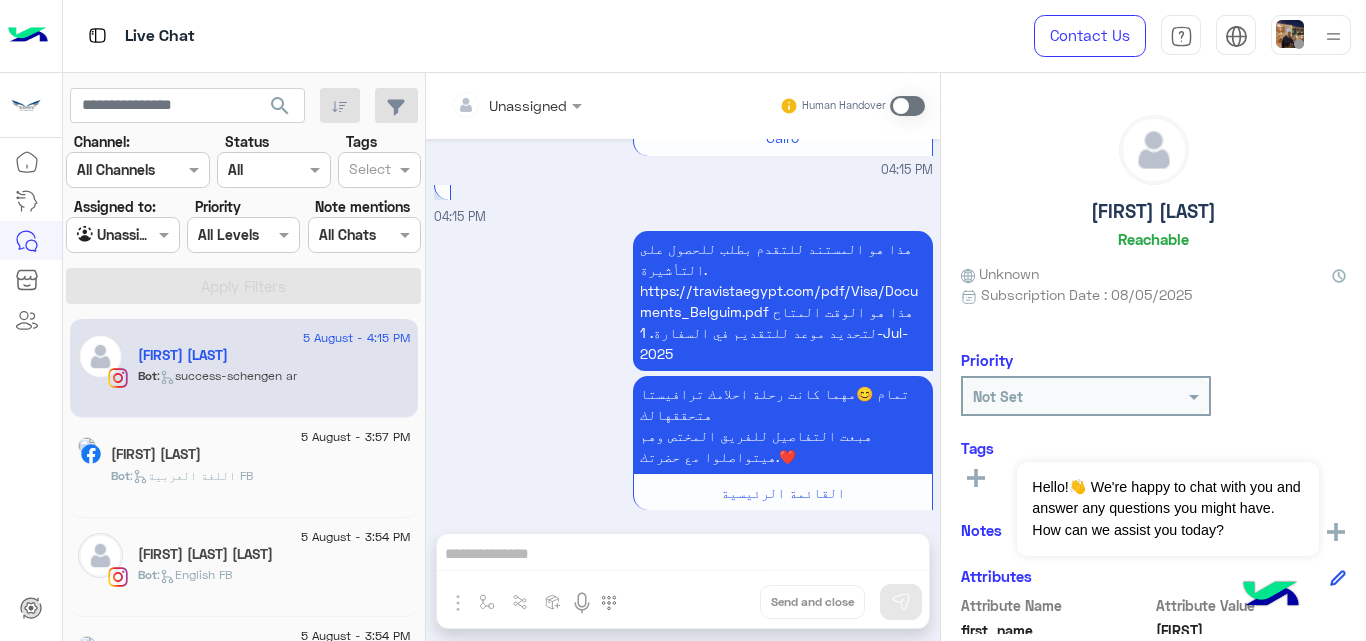 click at bounding box center (138, 169) 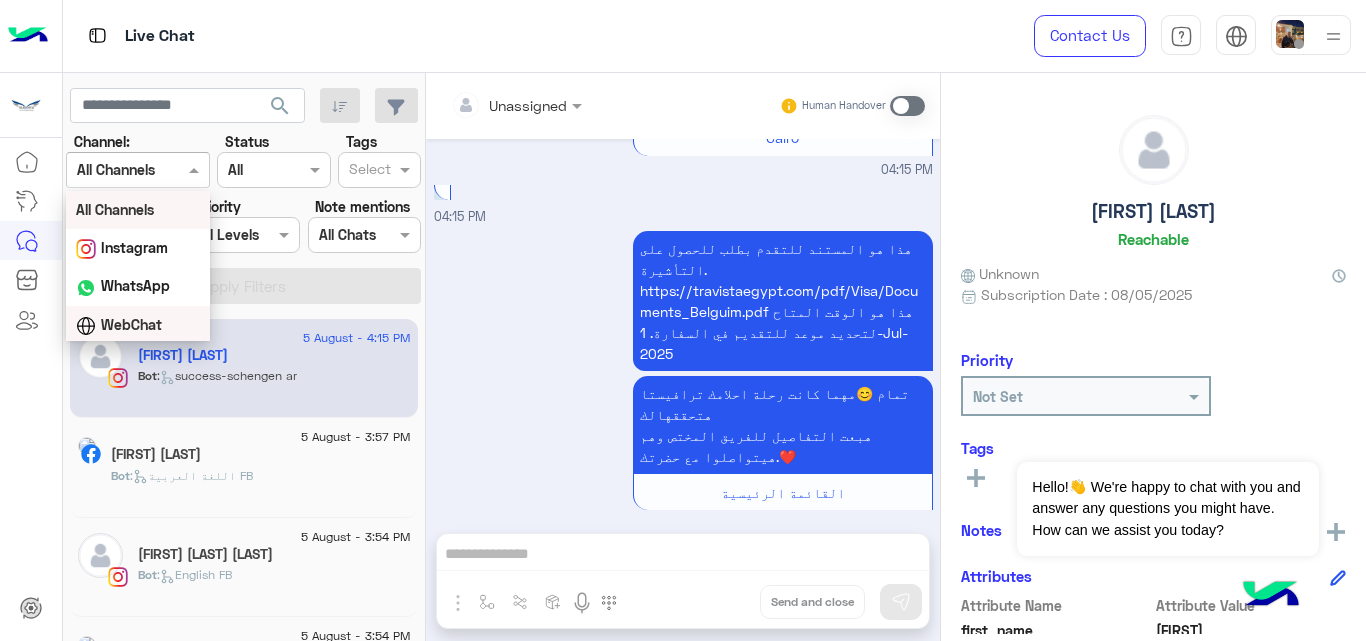 scroll, scrollTop: 41, scrollLeft: 0, axis: vertical 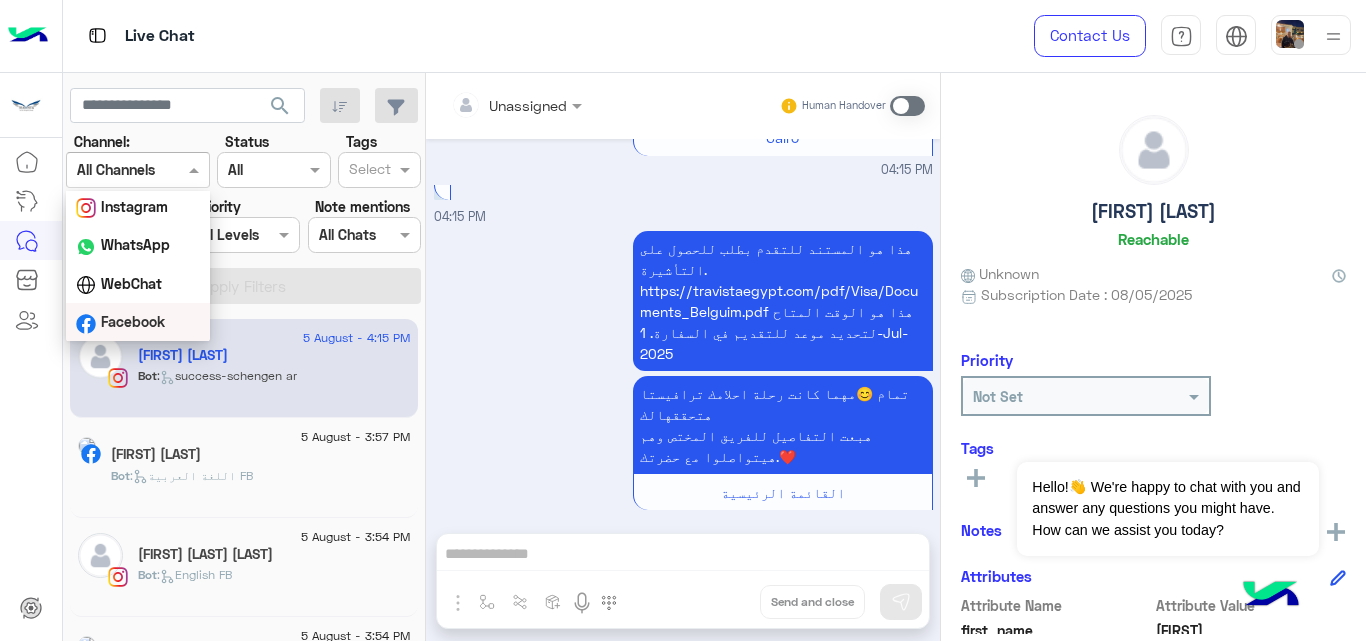 click on "Facebook" at bounding box center [138, 322] 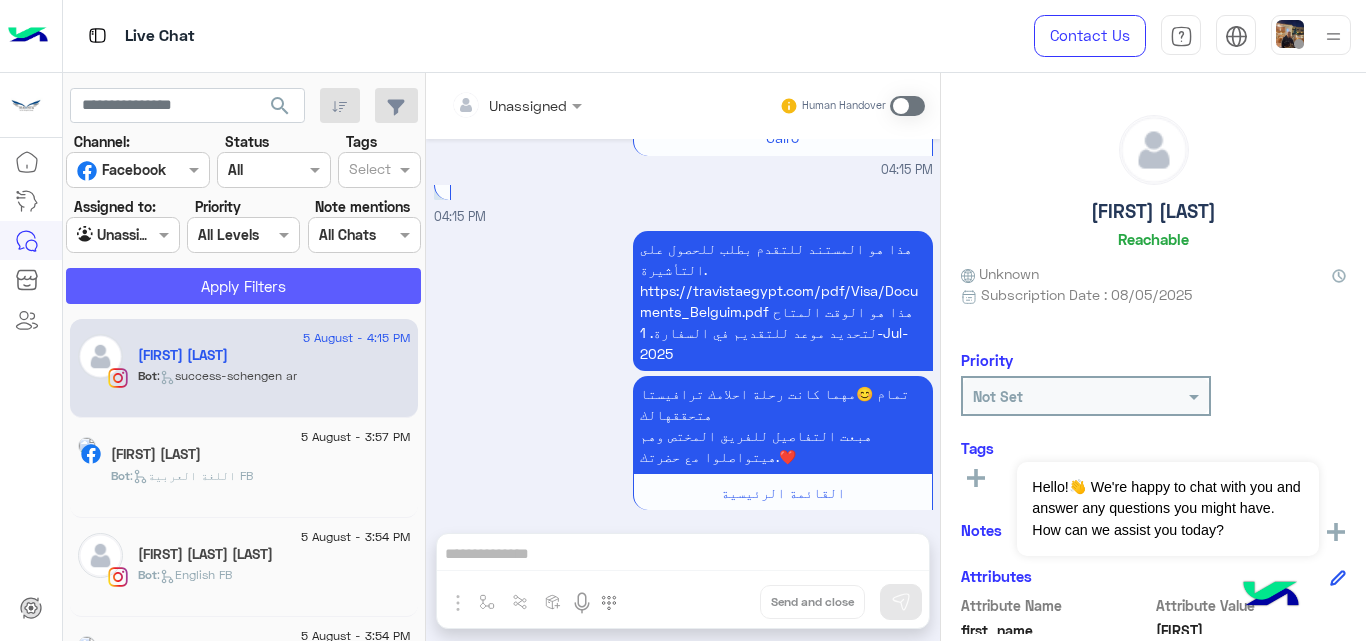 click on "Apply Filters" 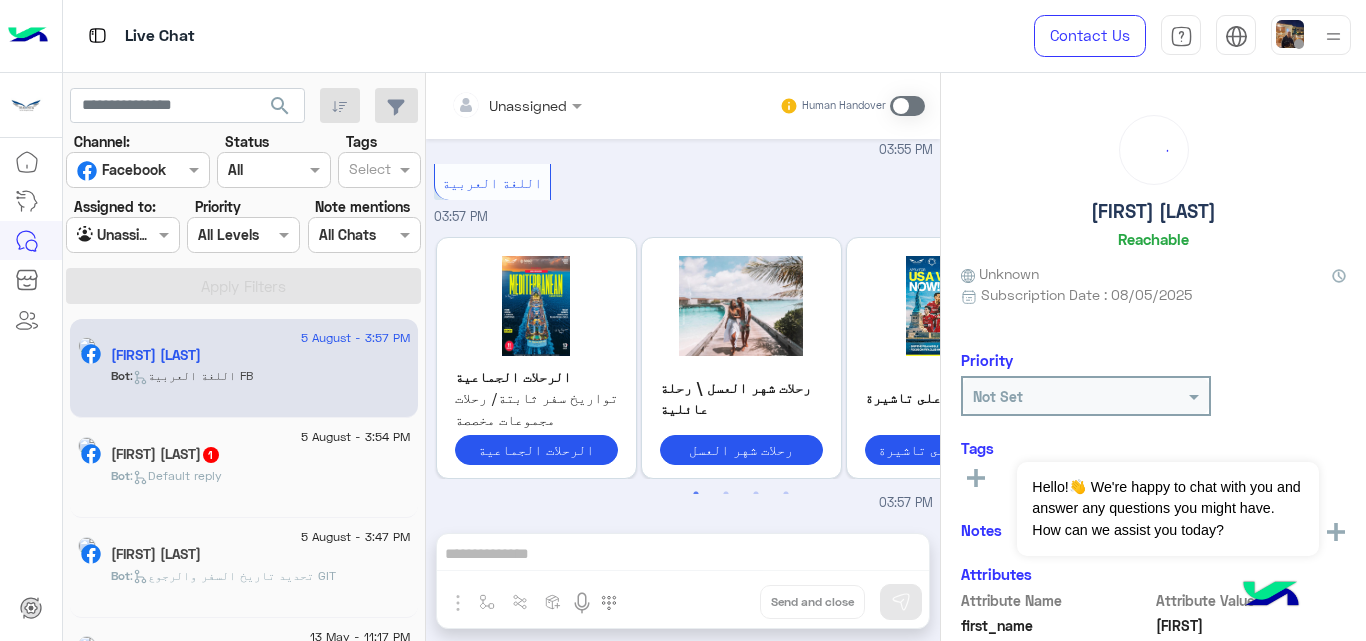 scroll, scrollTop: 427, scrollLeft: 0, axis: vertical 